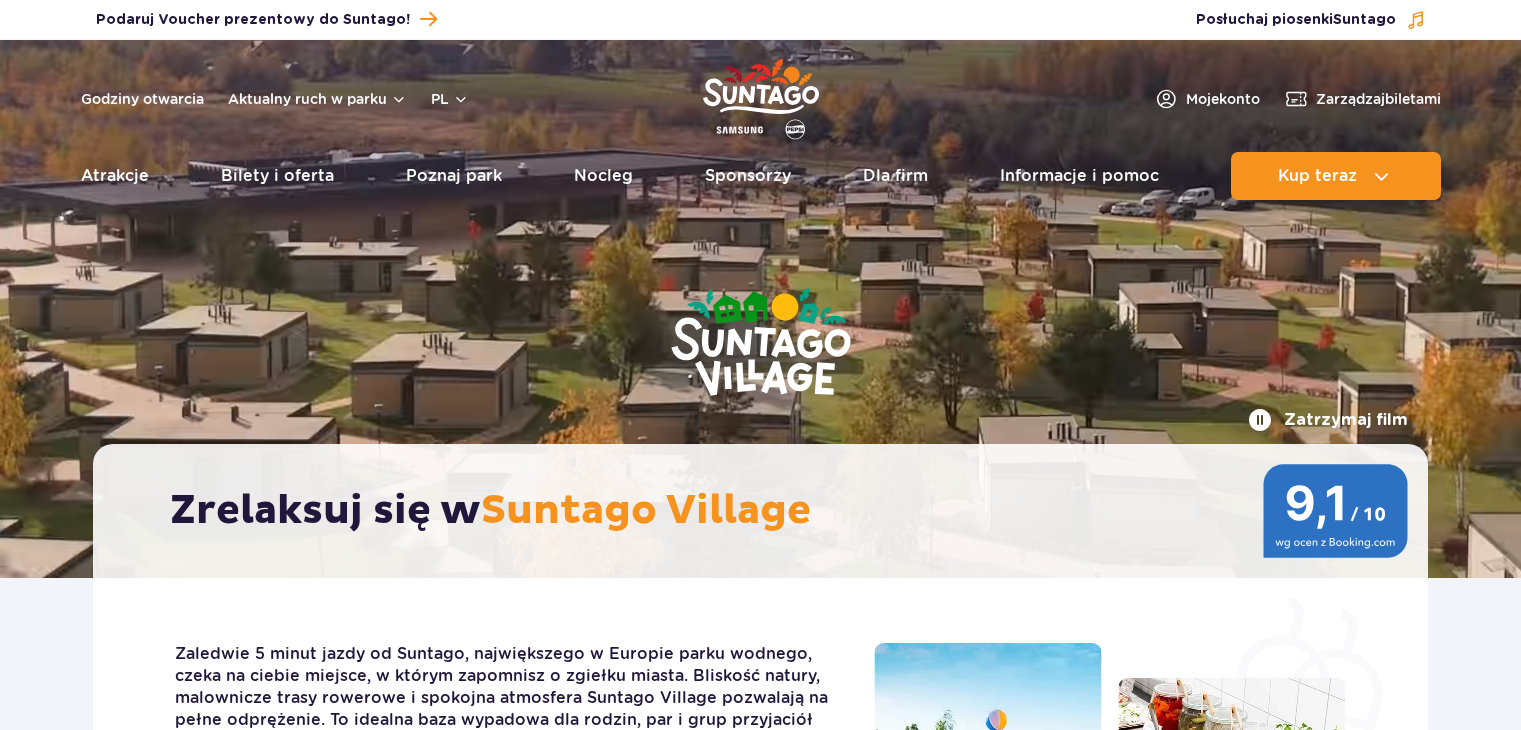 scroll, scrollTop: 0, scrollLeft: 0, axis: both 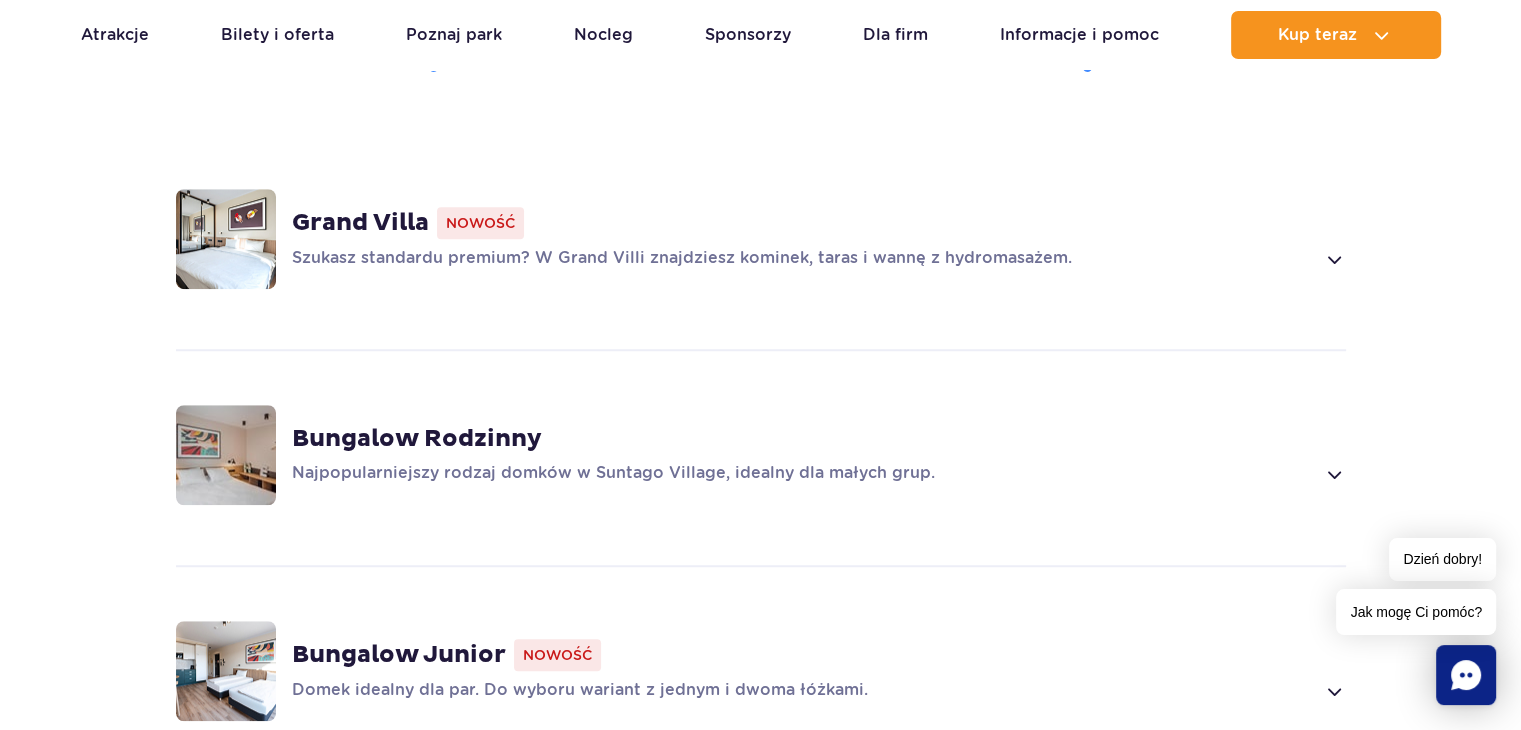 click on "Szukasz standardu premium? W Grand Villi znajdziesz kominek, taras i wannę z hydromasażem." at bounding box center (803, 259) 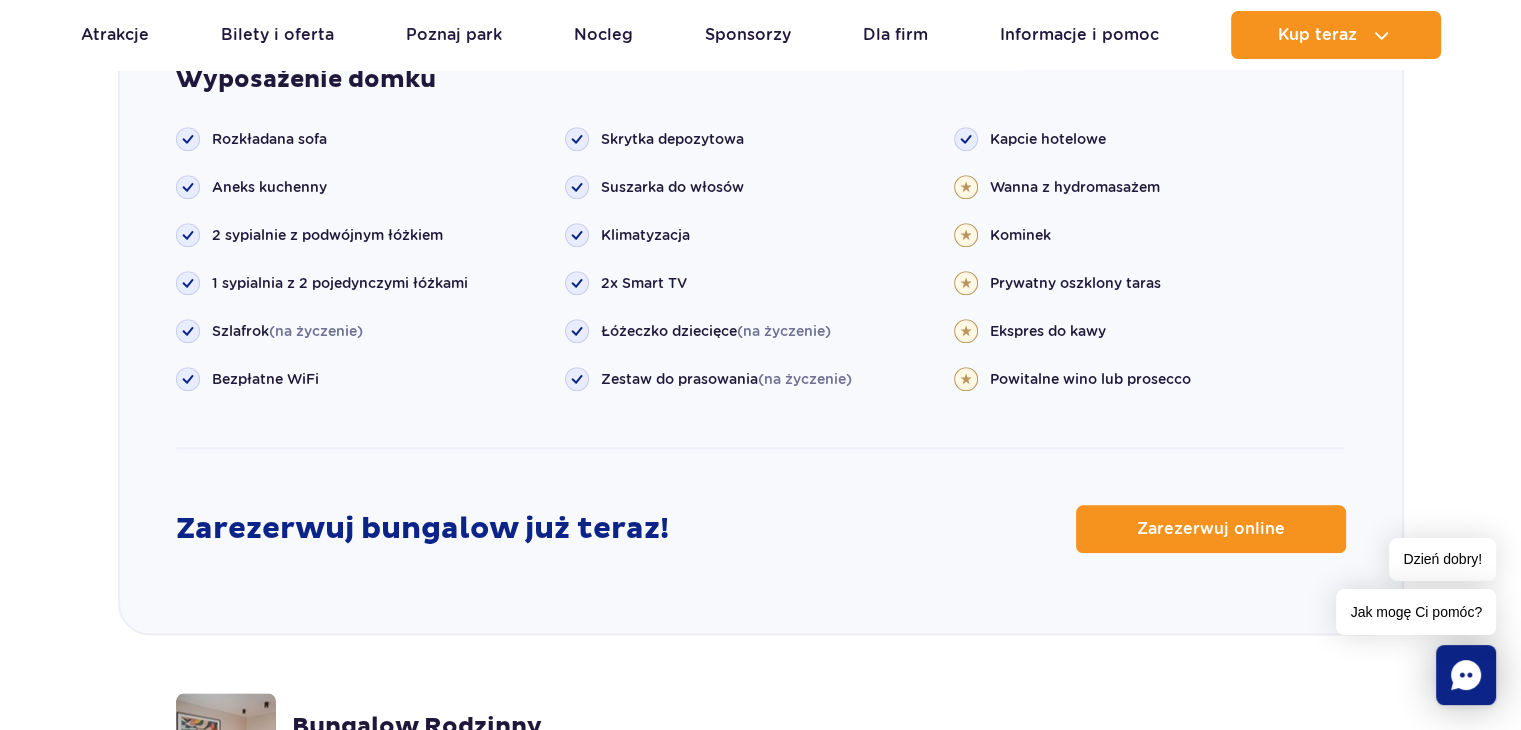 scroll, scrollTop: 2360, scrollLeft: 0, axis: vertical 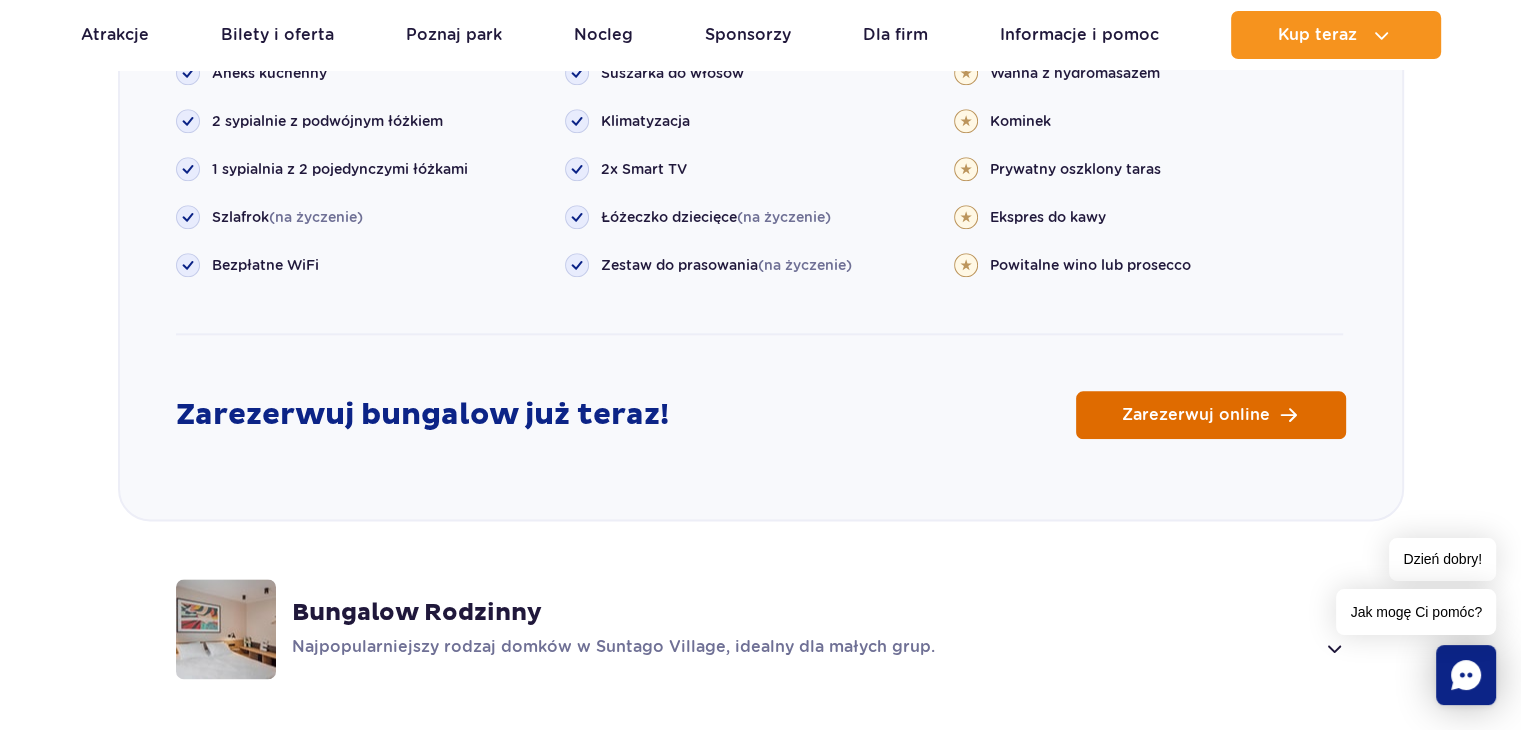 click on "Zarezerwuj online" at bounding box center [1196, 415] 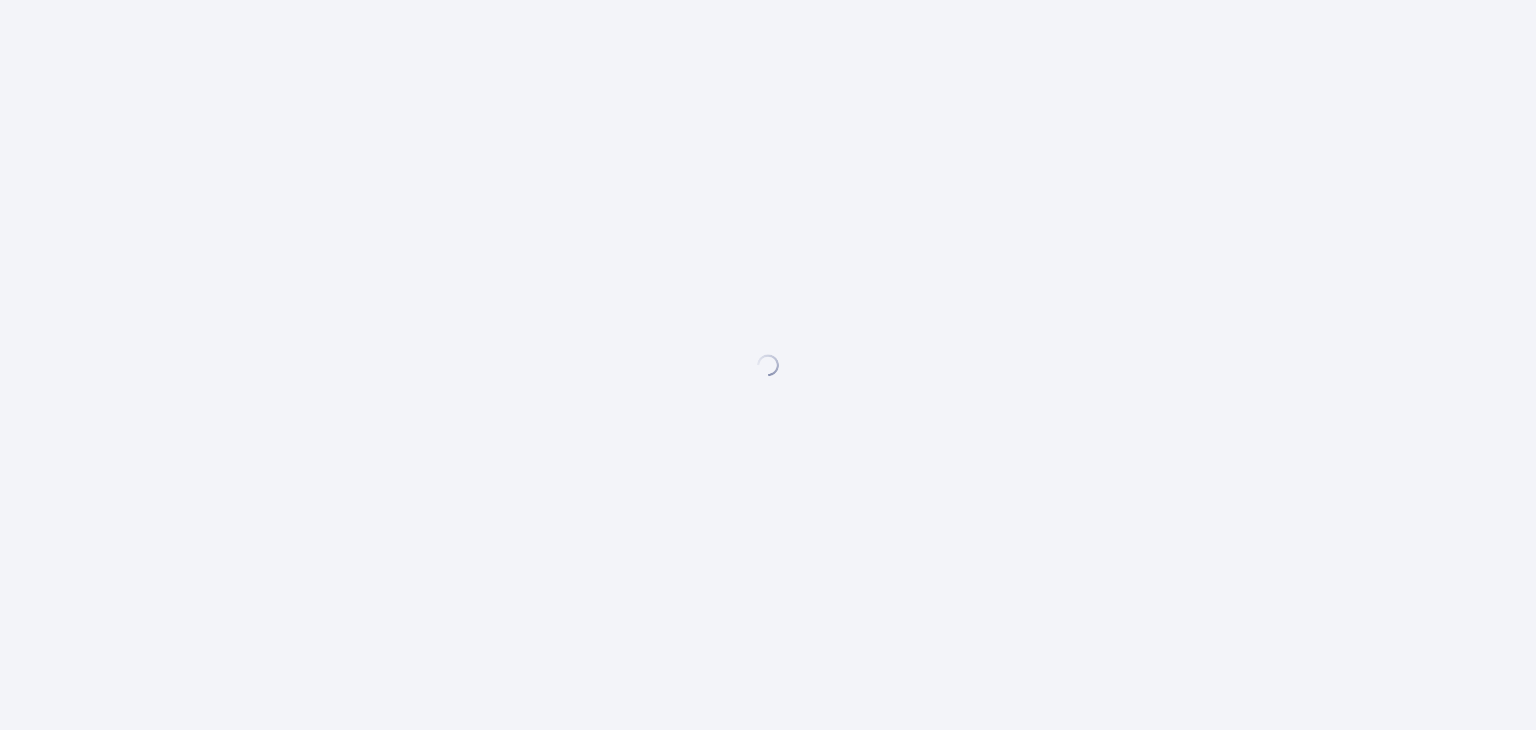 scroll, scrollTop: 0, scrollLeft: 0, axis: both 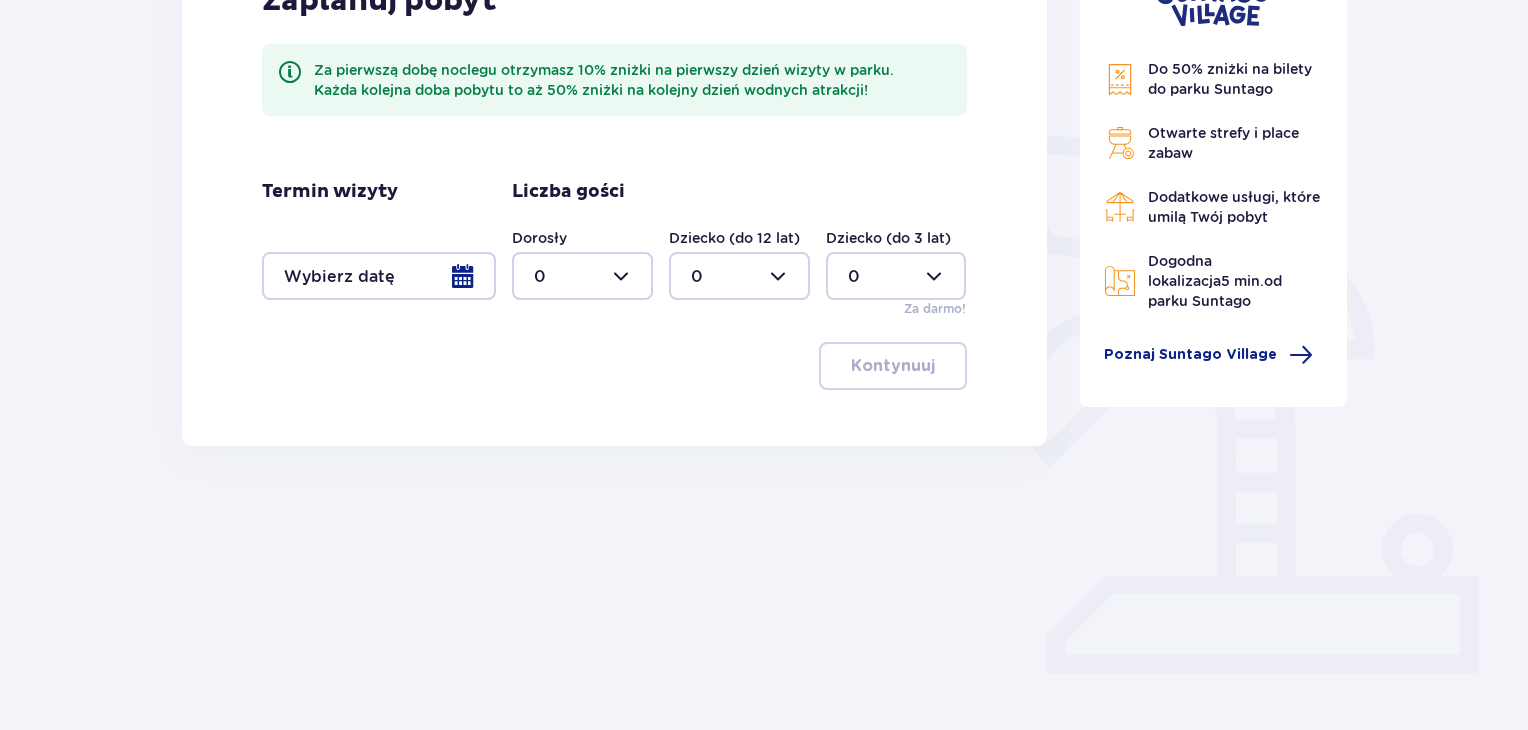 click at bounding box center (379, 276) 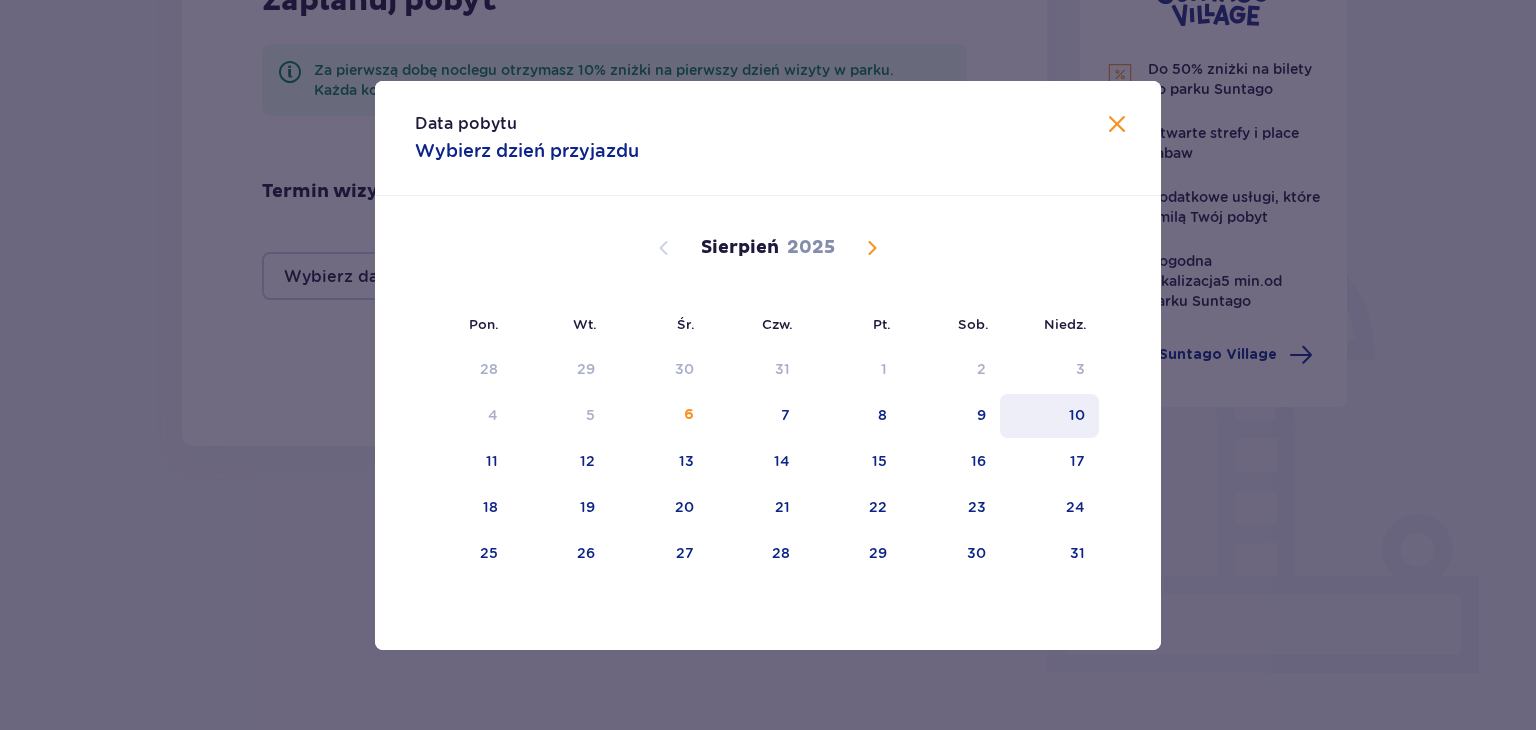 click on "10" at bounding box center (1049, 416) 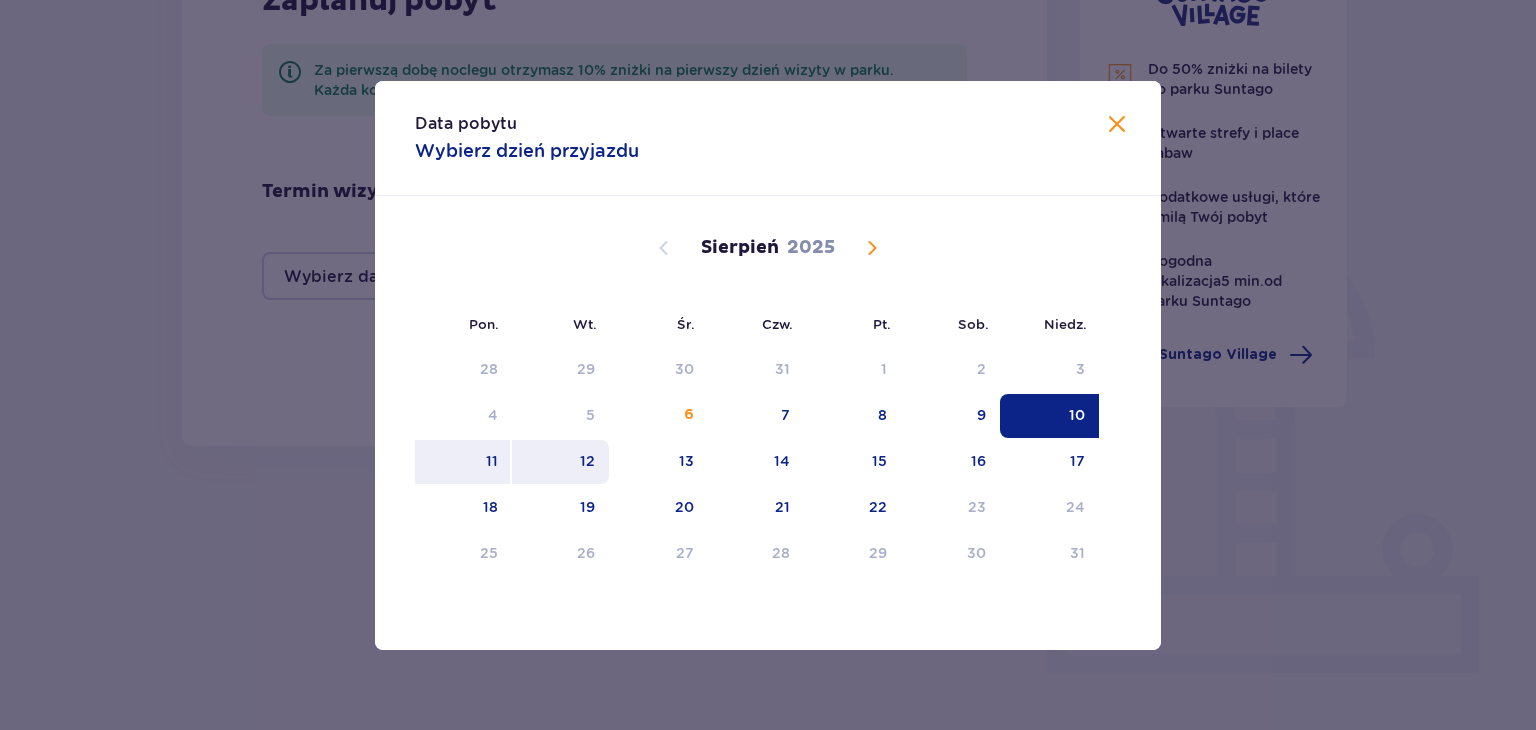 click on "12" at bounding box center (560, 462) 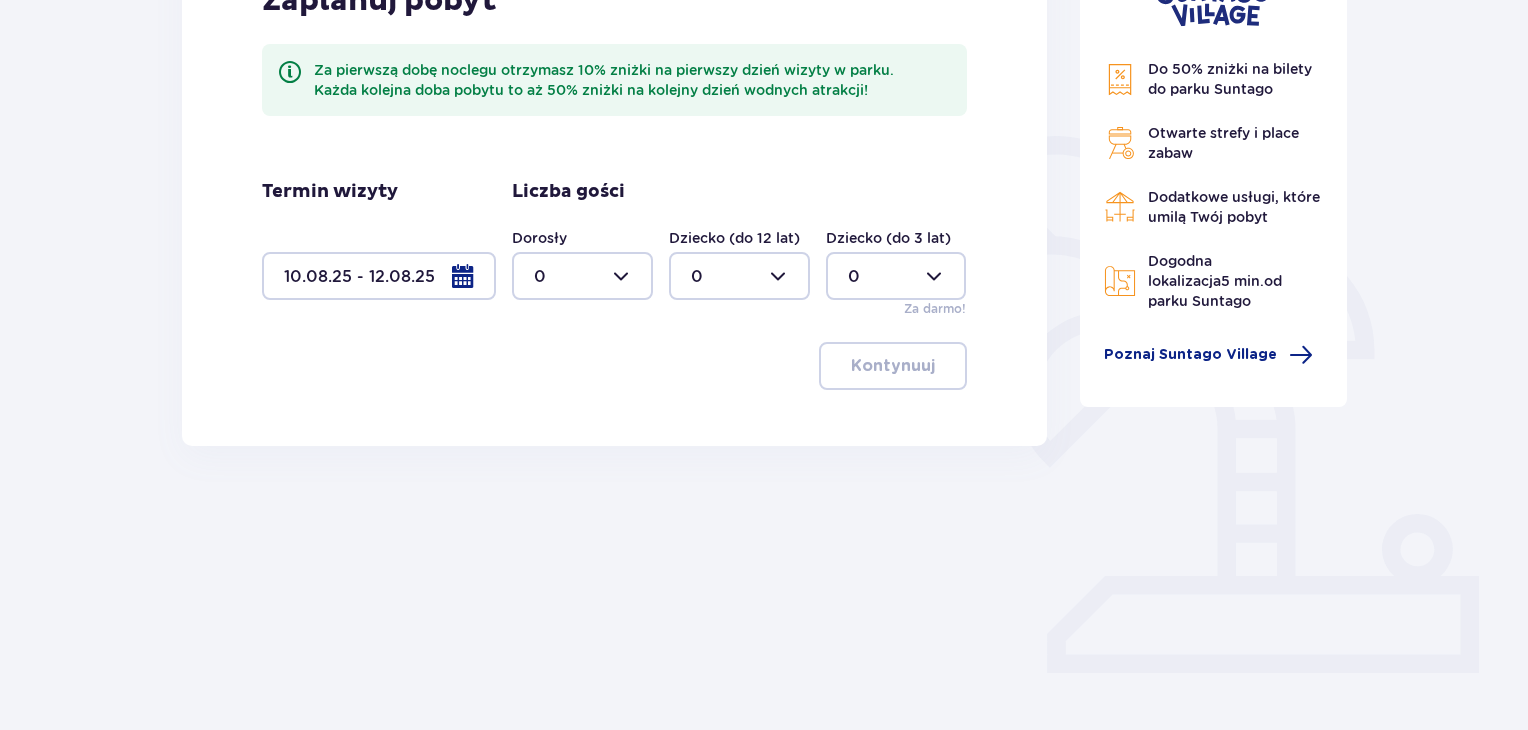 click at bounding box center (582, 276) 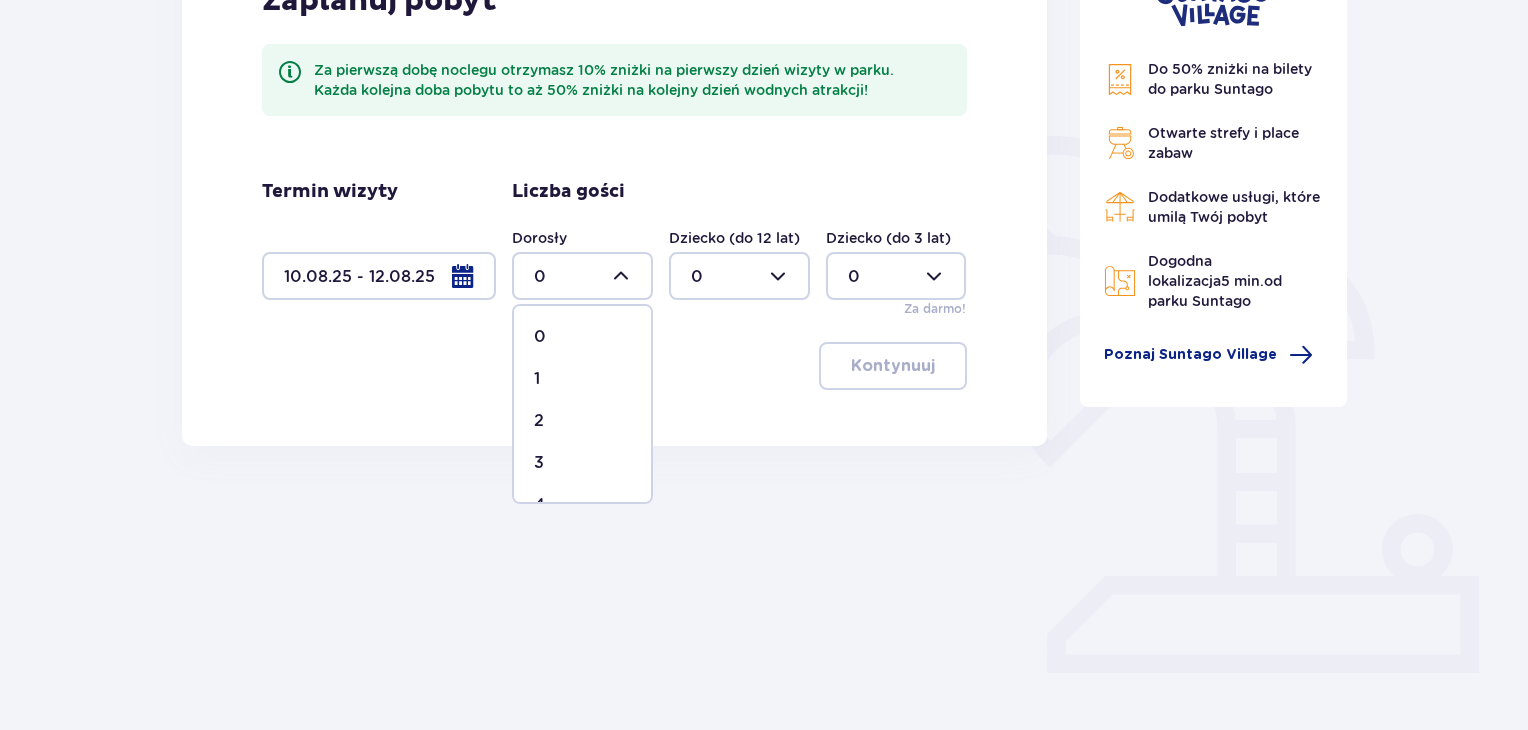 click on "3" at bounding box center (539, 463) 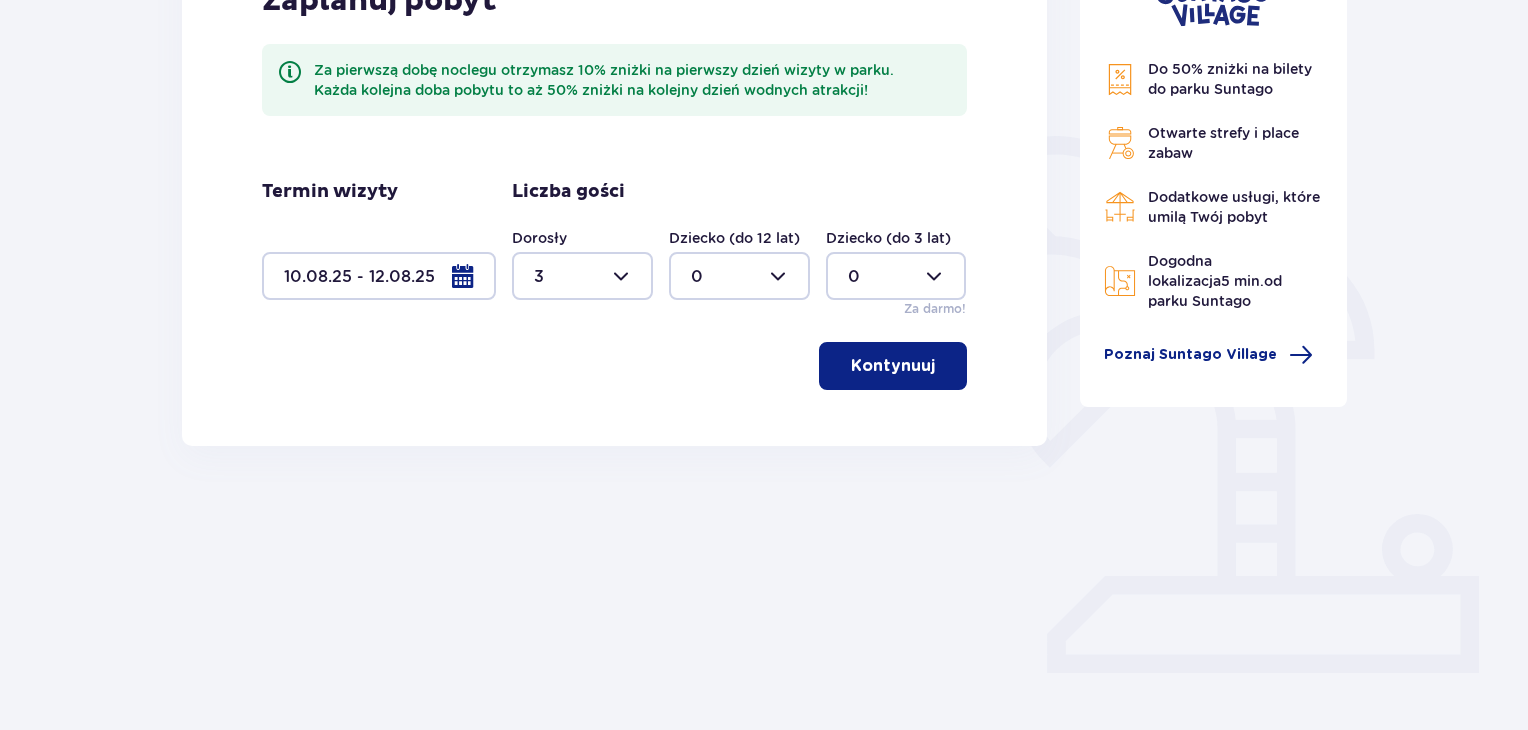 click at bounding box center [739, 276] 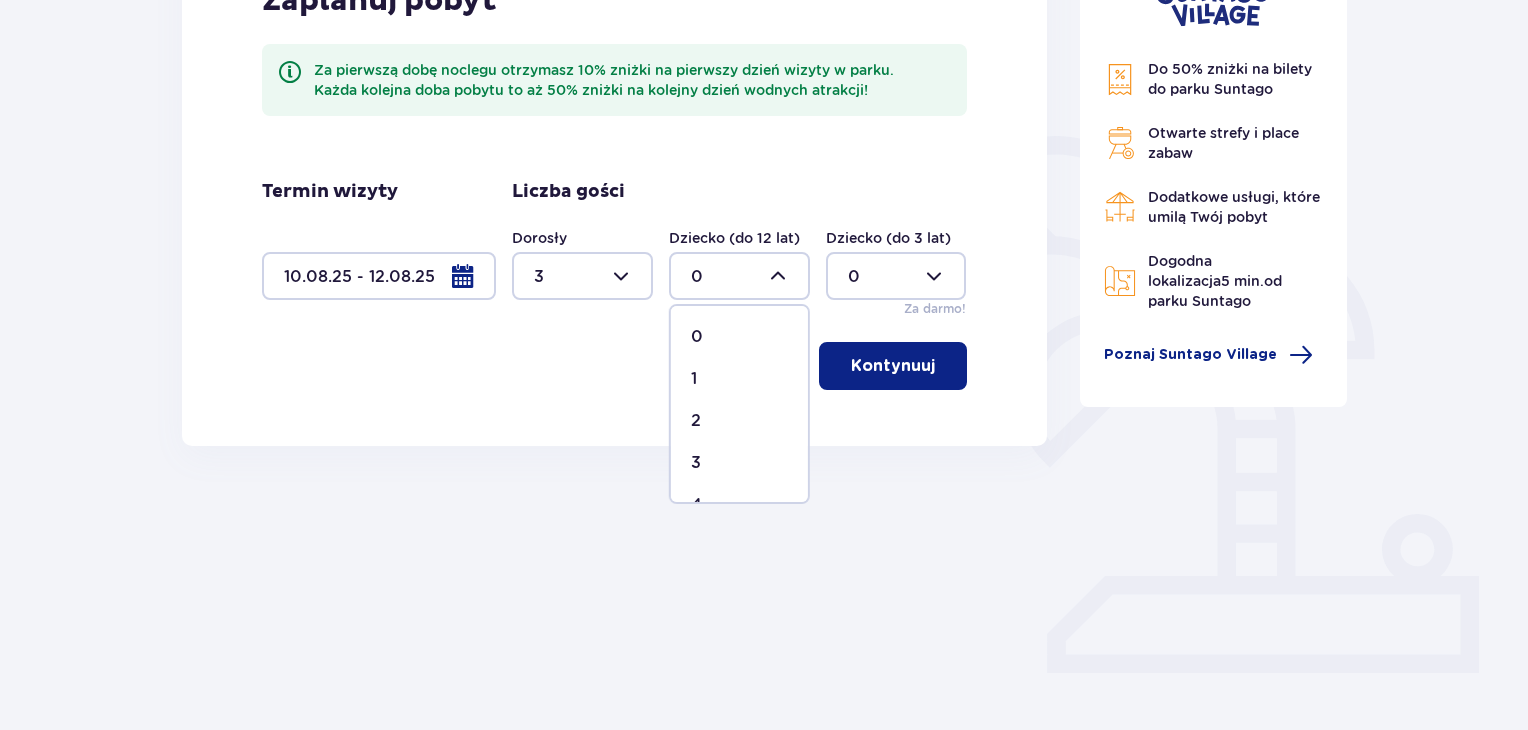 click on "1" at bounding box center (739, 379) 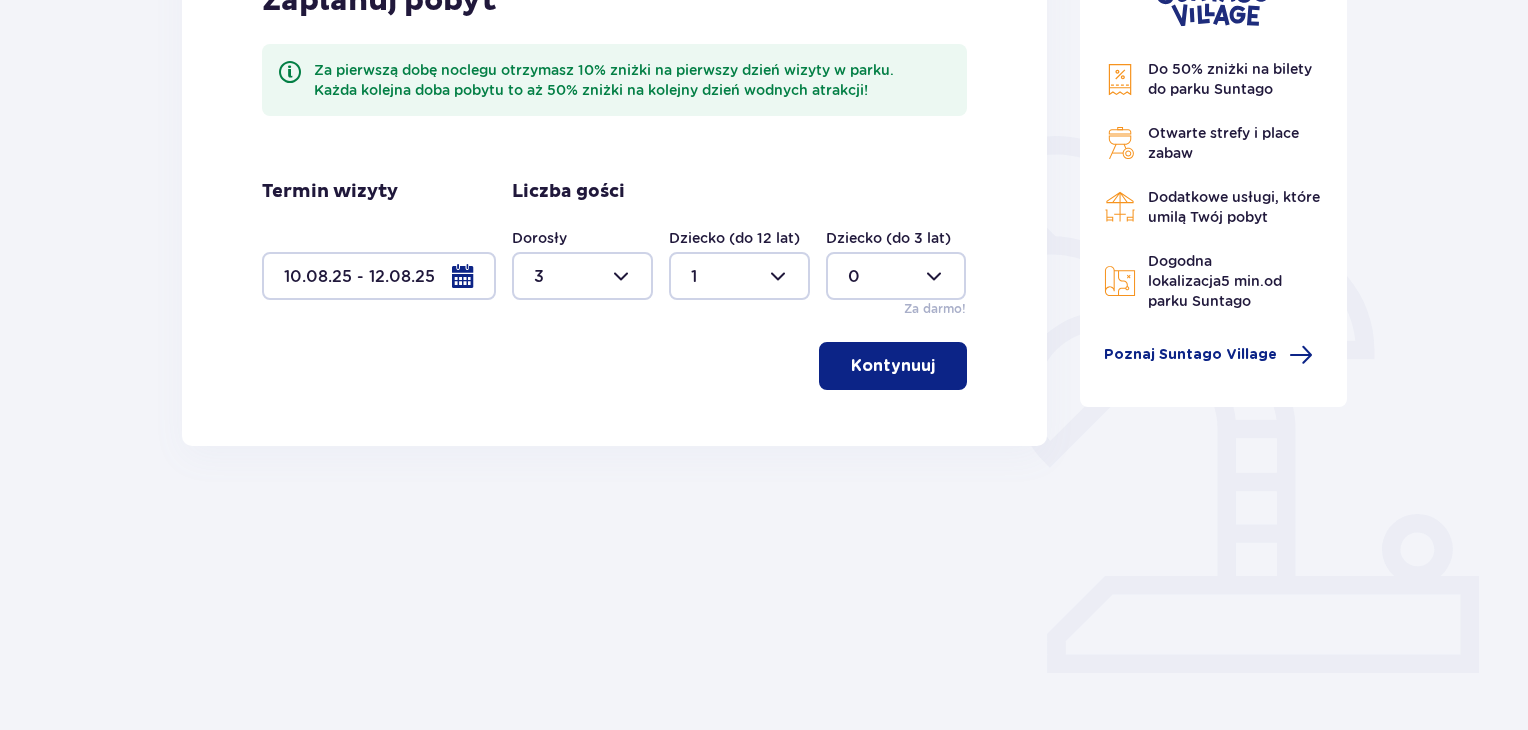 click on "Kontynuuj" at bounding box center [893, 366] 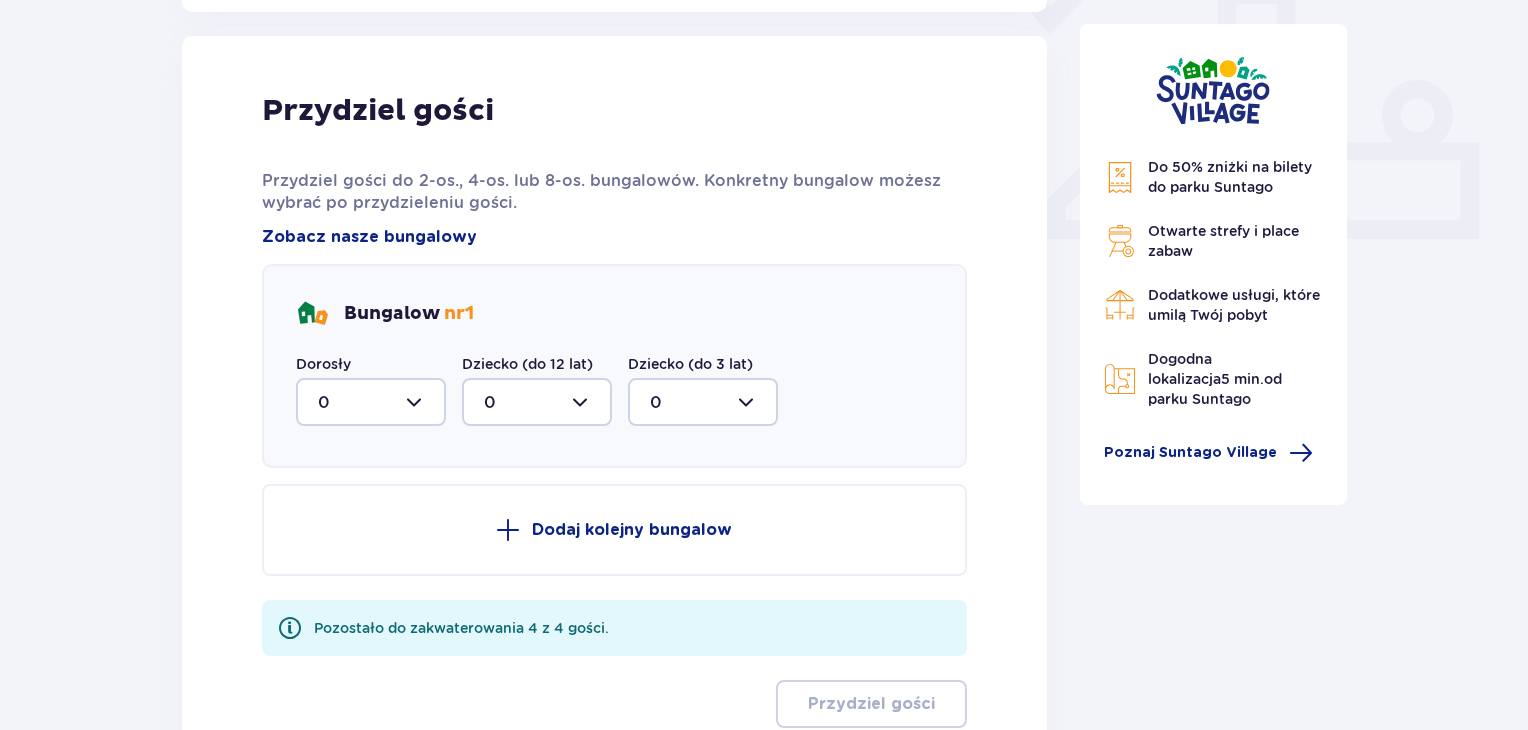 scroll, scrollTop: 806, scrollLeft: 0, axis: vertical 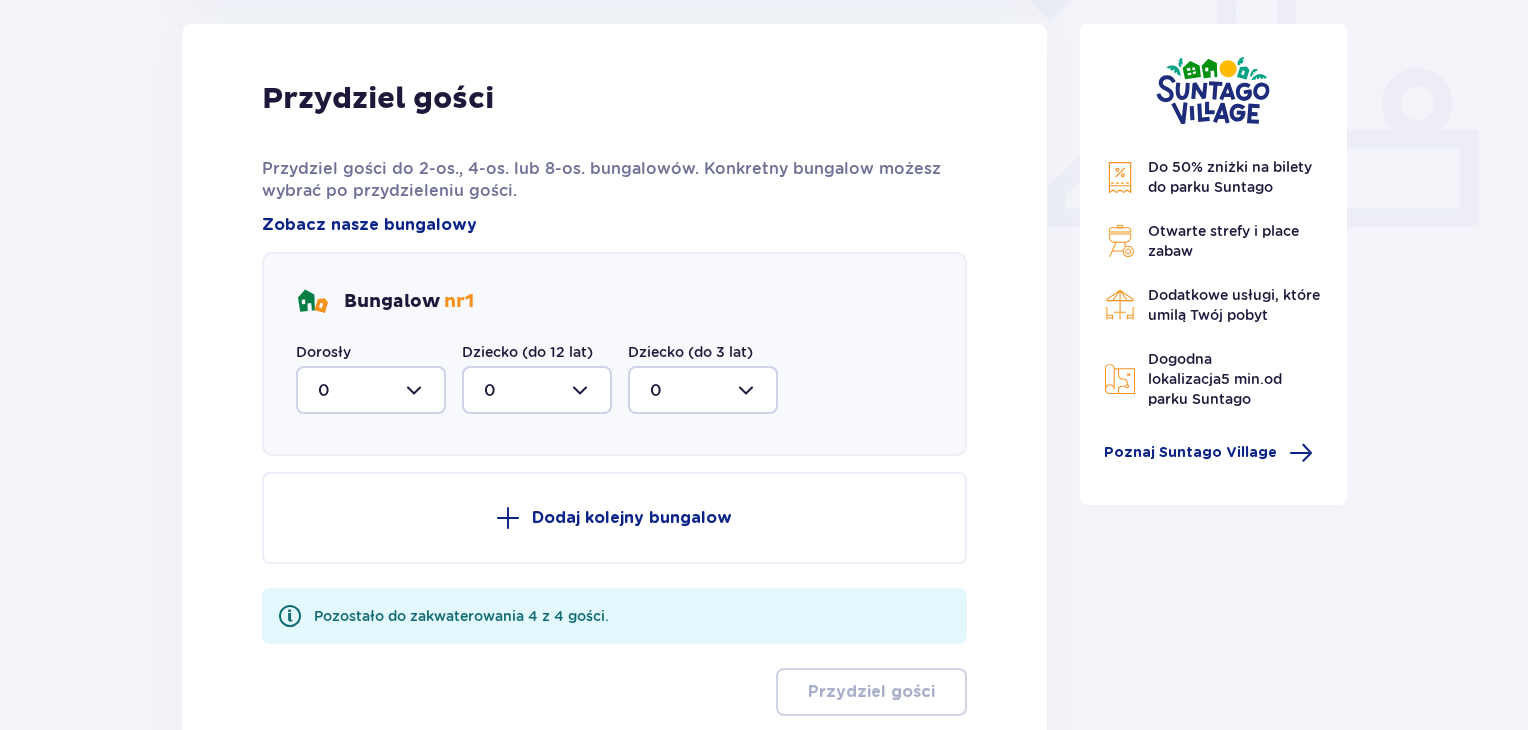 click at bounding box center (371, 390) 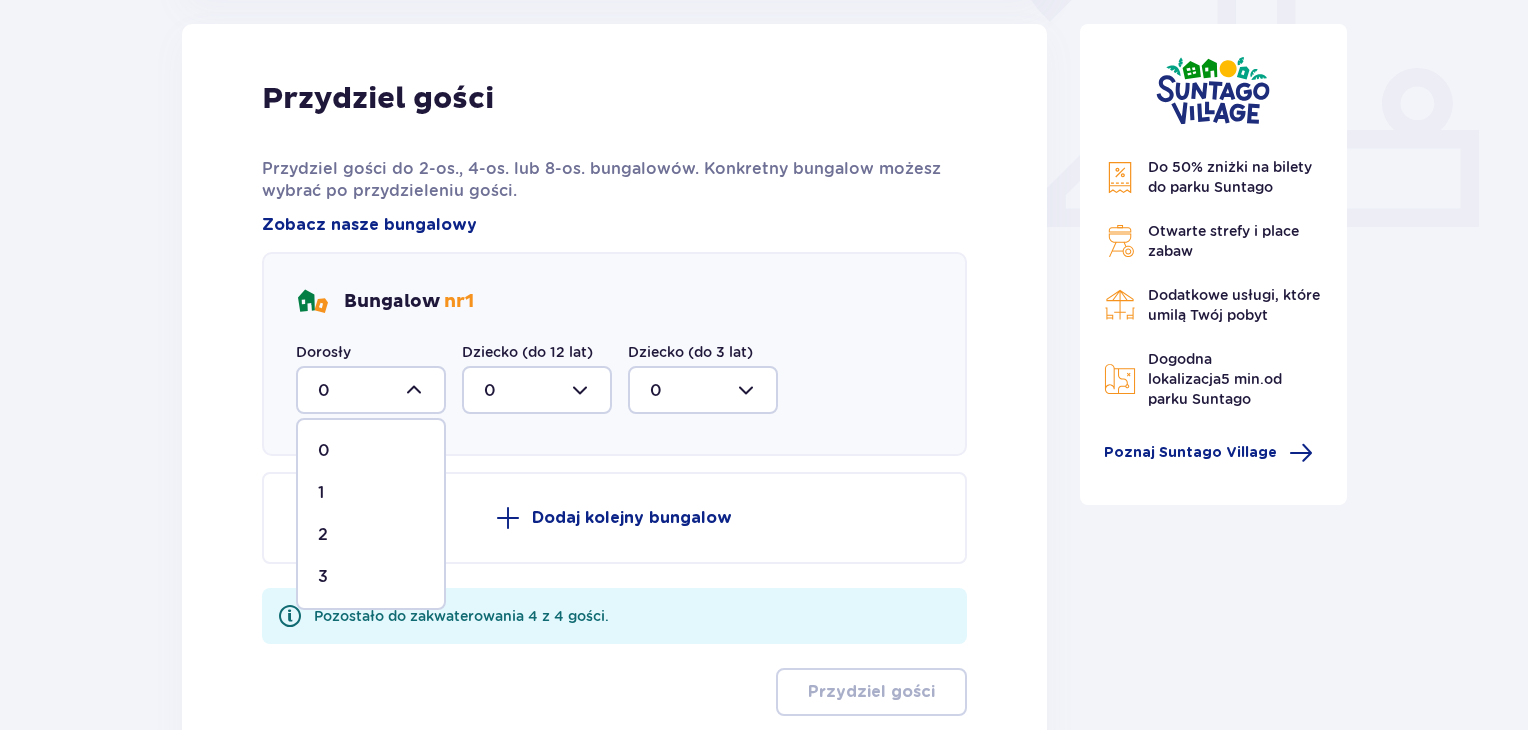 click on "3" at bounding box center [323, 577] 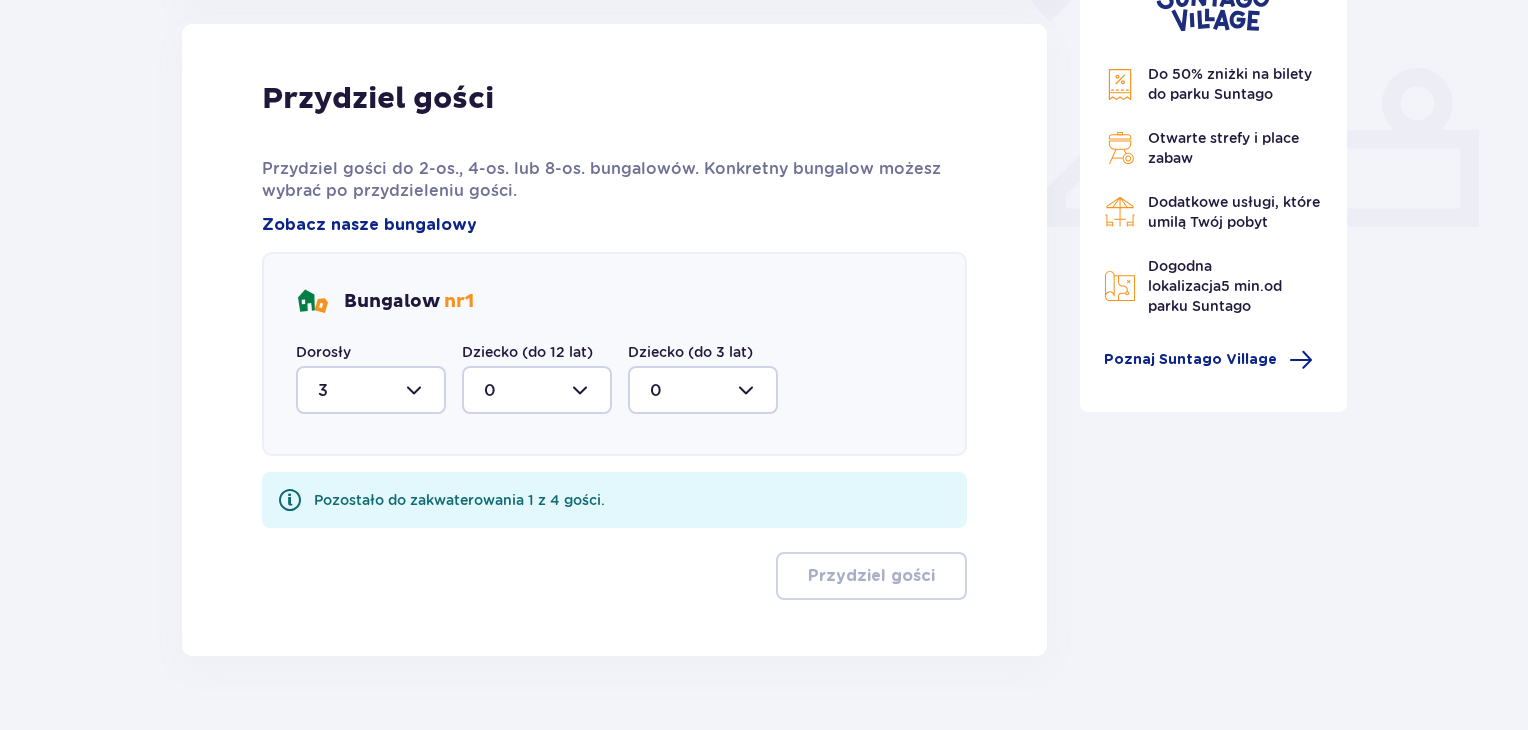 click at bounding box center [537, 390] 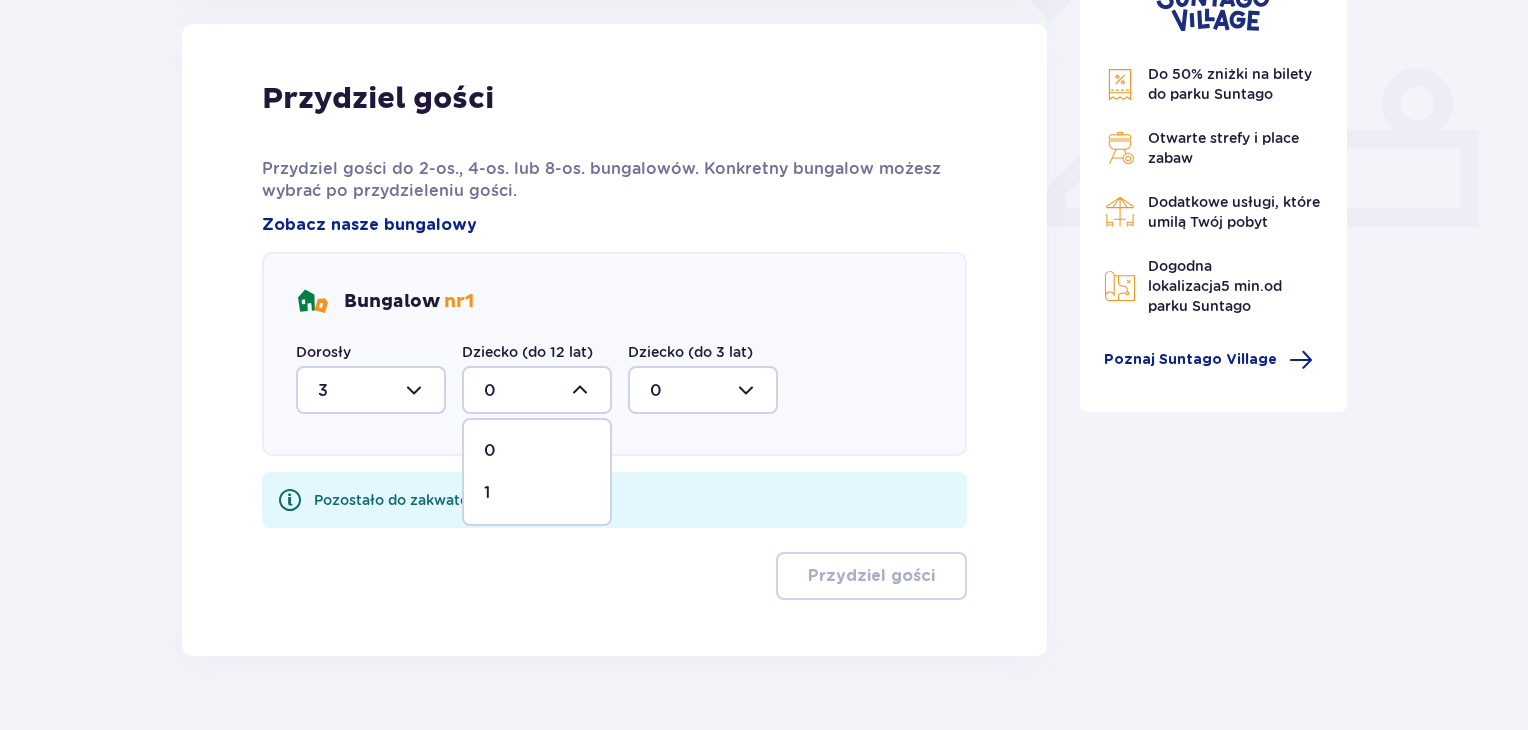 click on "1" at bounding box center (537, 493) 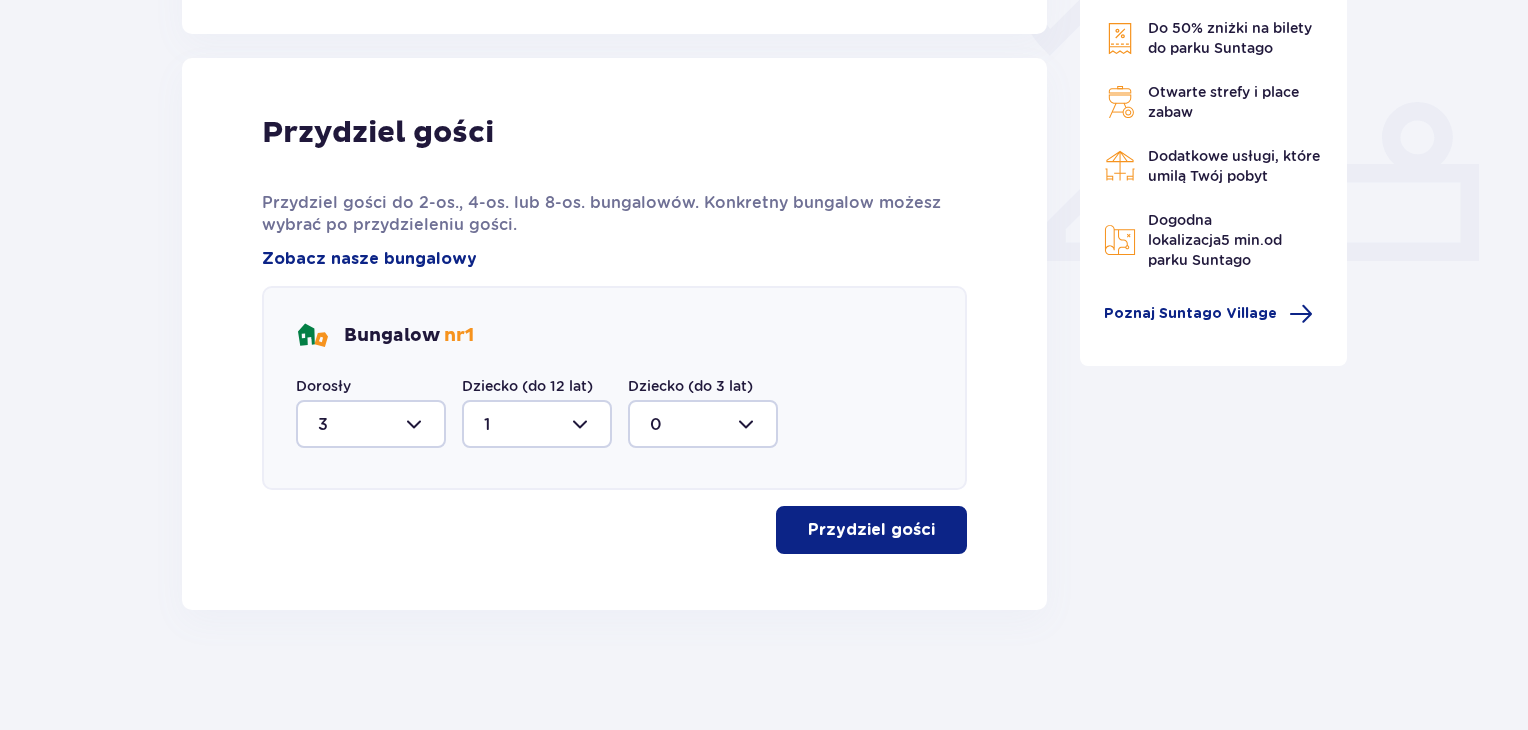 scroll, scrollTop: 772, scrollLeft: 0, axis: vertical 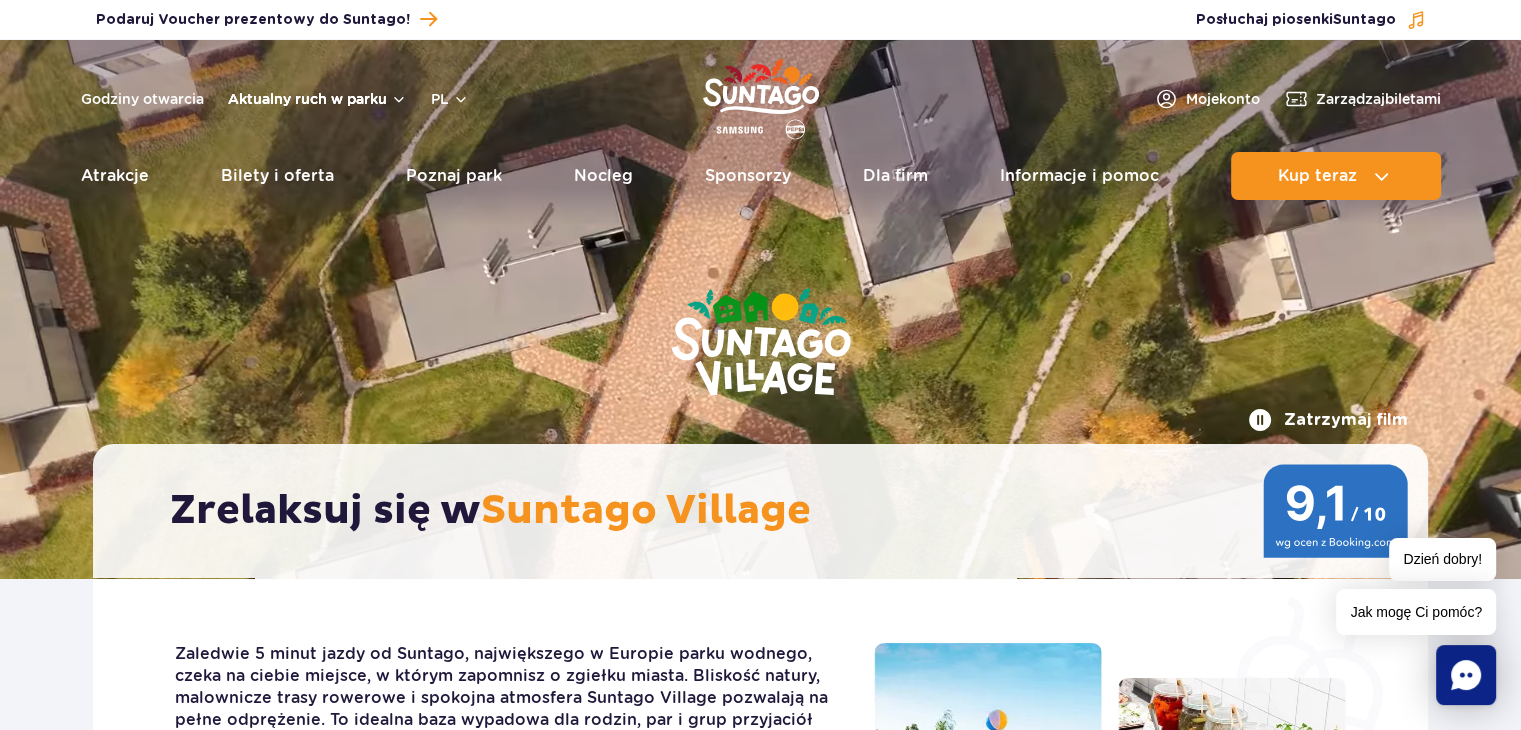 click on "Aktualny ruch w parku" at bounding box center [317, 99] 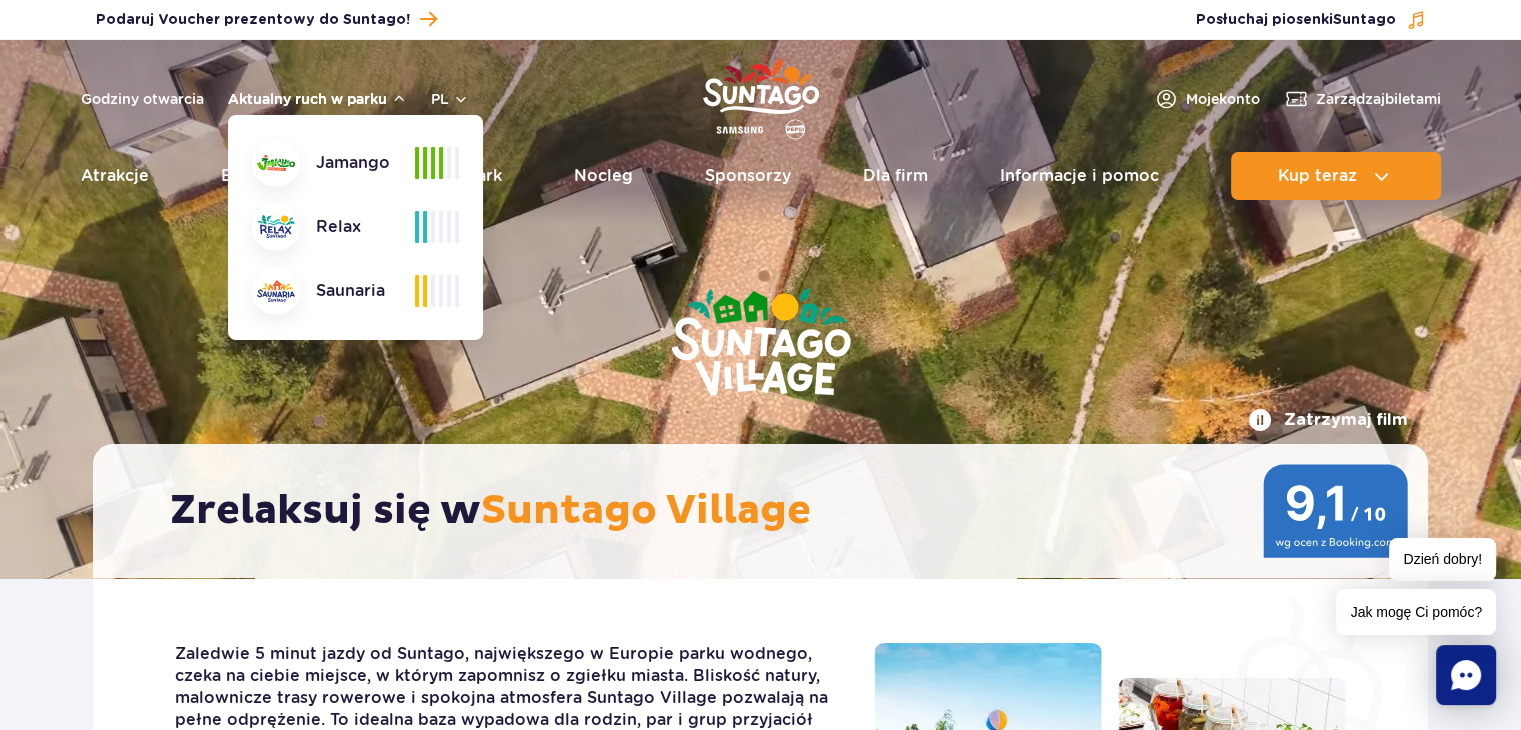 type 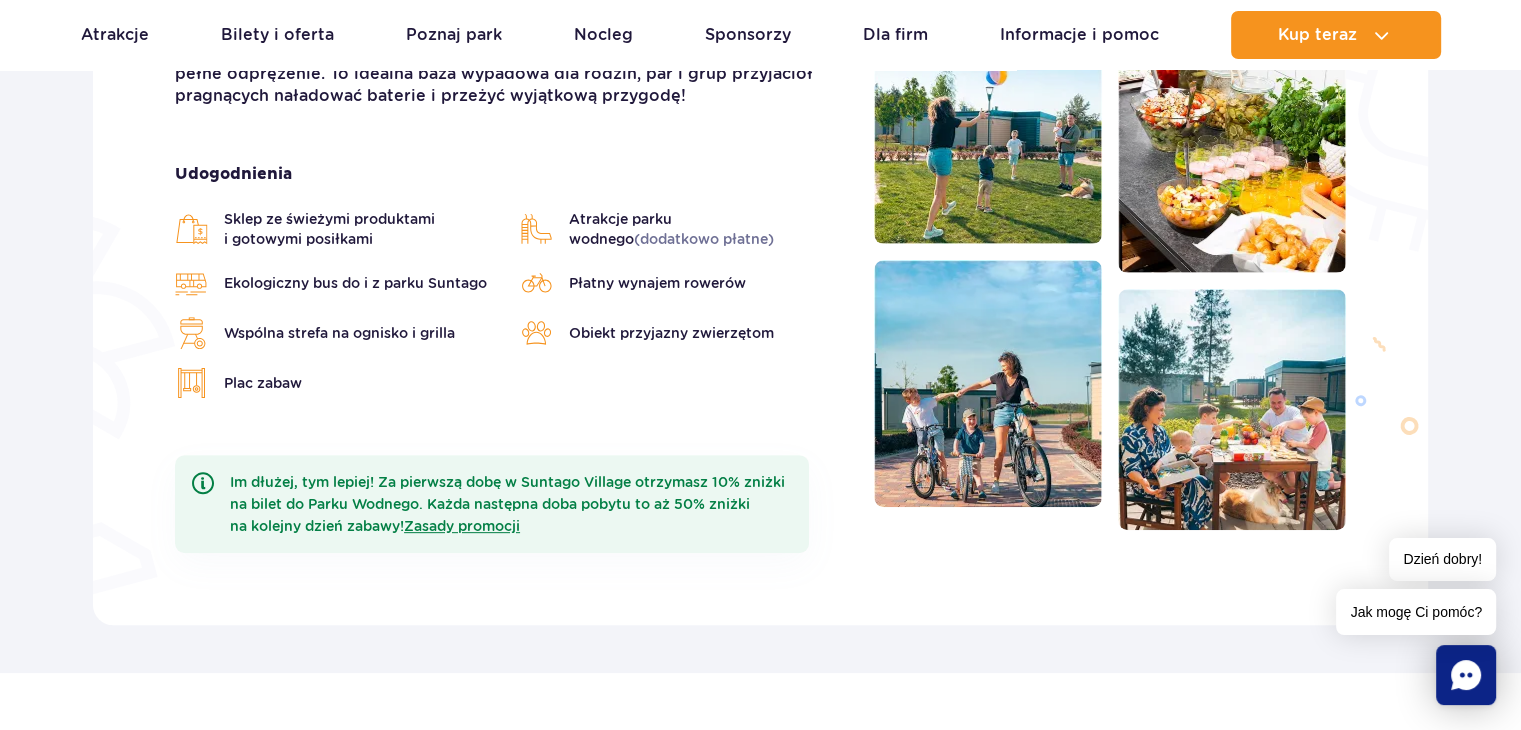 scroll, scrollTop: 760, scrollLeft: 0, axis: vertical 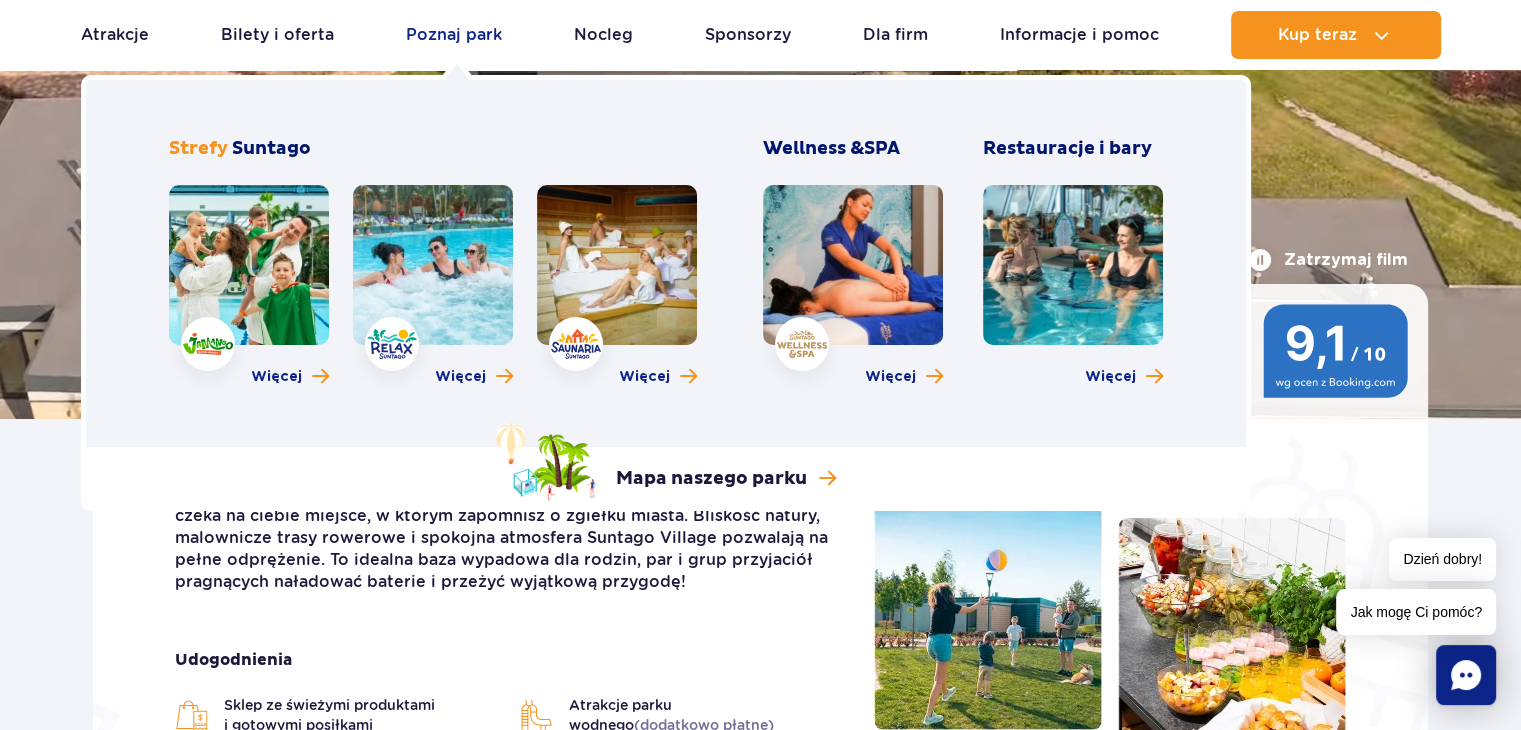 click on "Poznaj park" at bounding box center (454, 35) 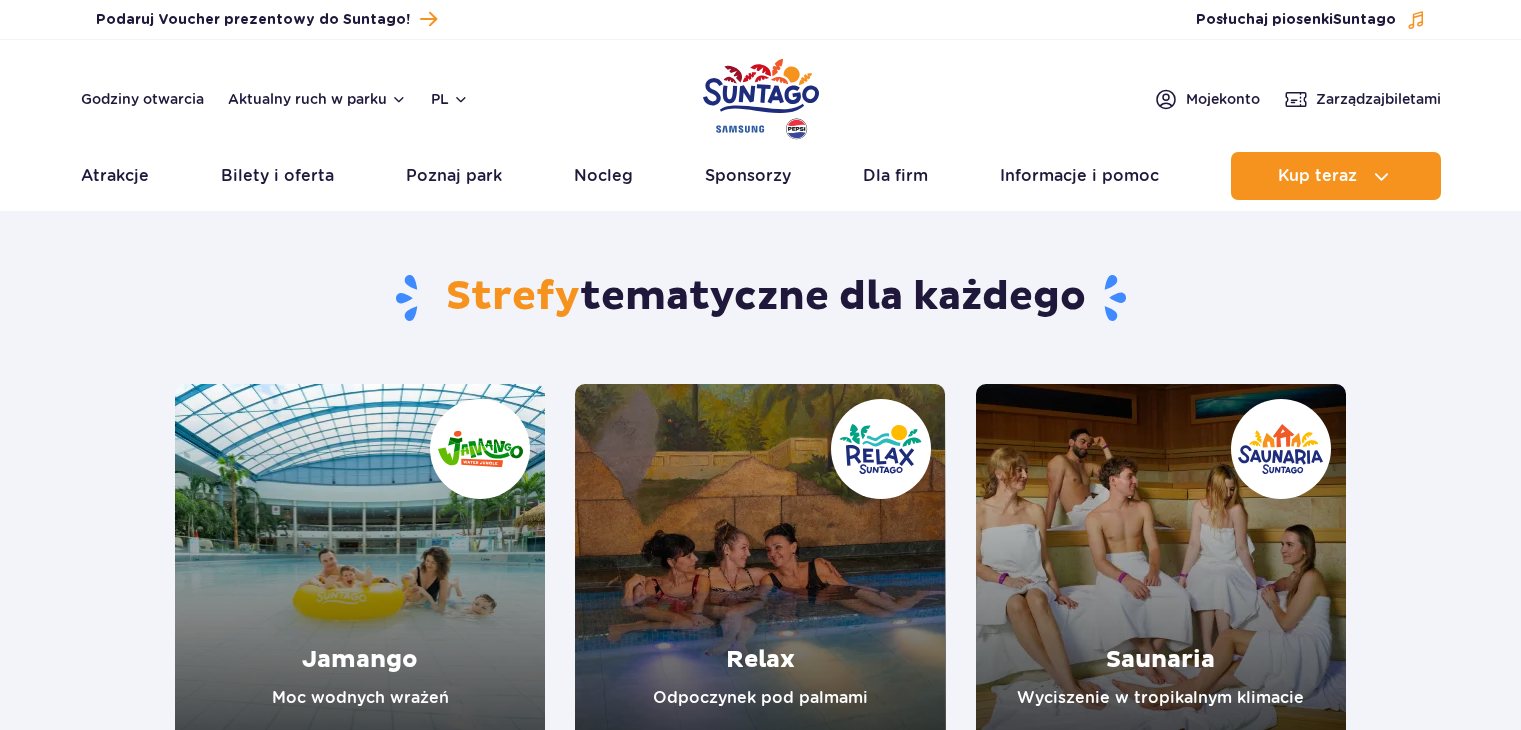 scroll, scrollTop: 0, scrollLeft: 0, axis: both 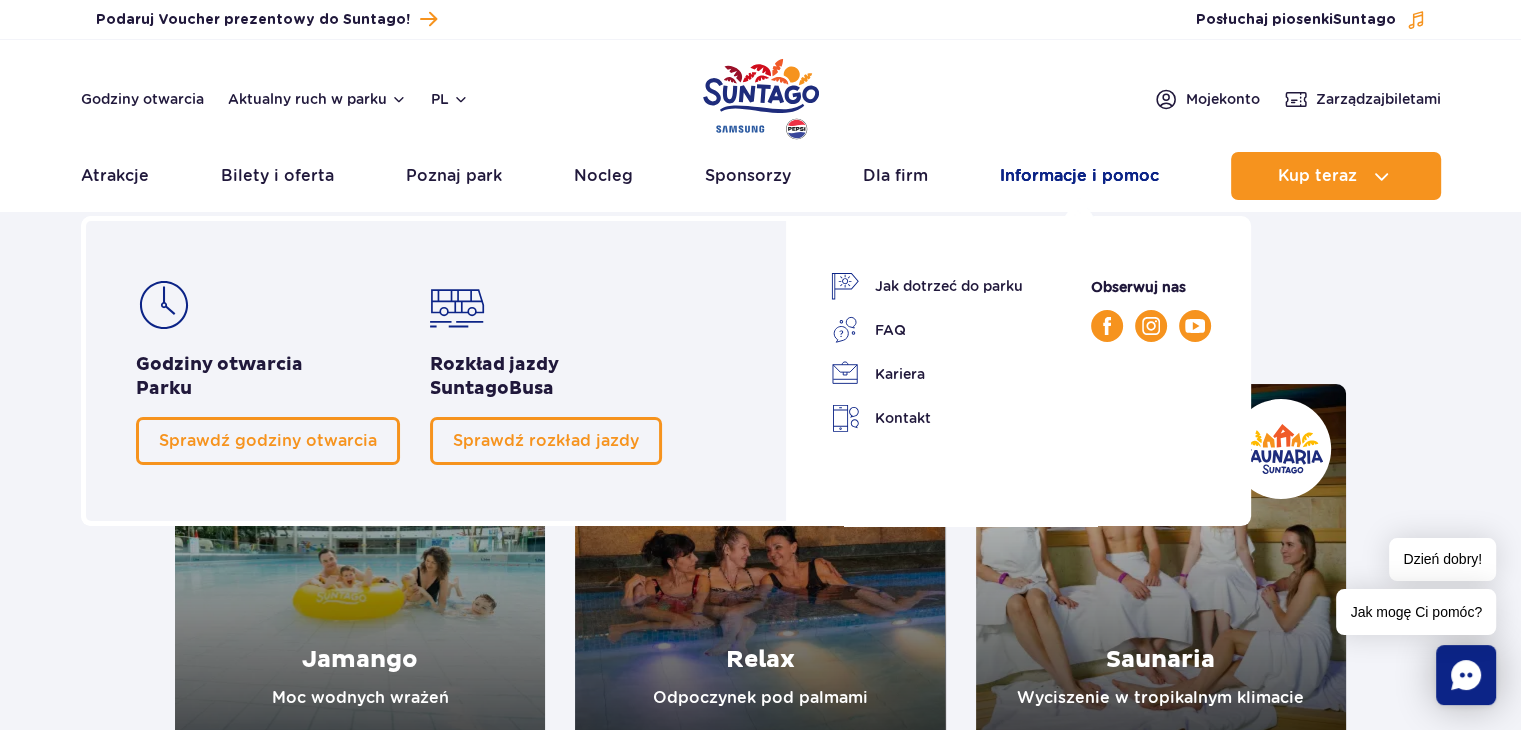 click on "Informacje i pomoc" at bounding box center [1079, 176] 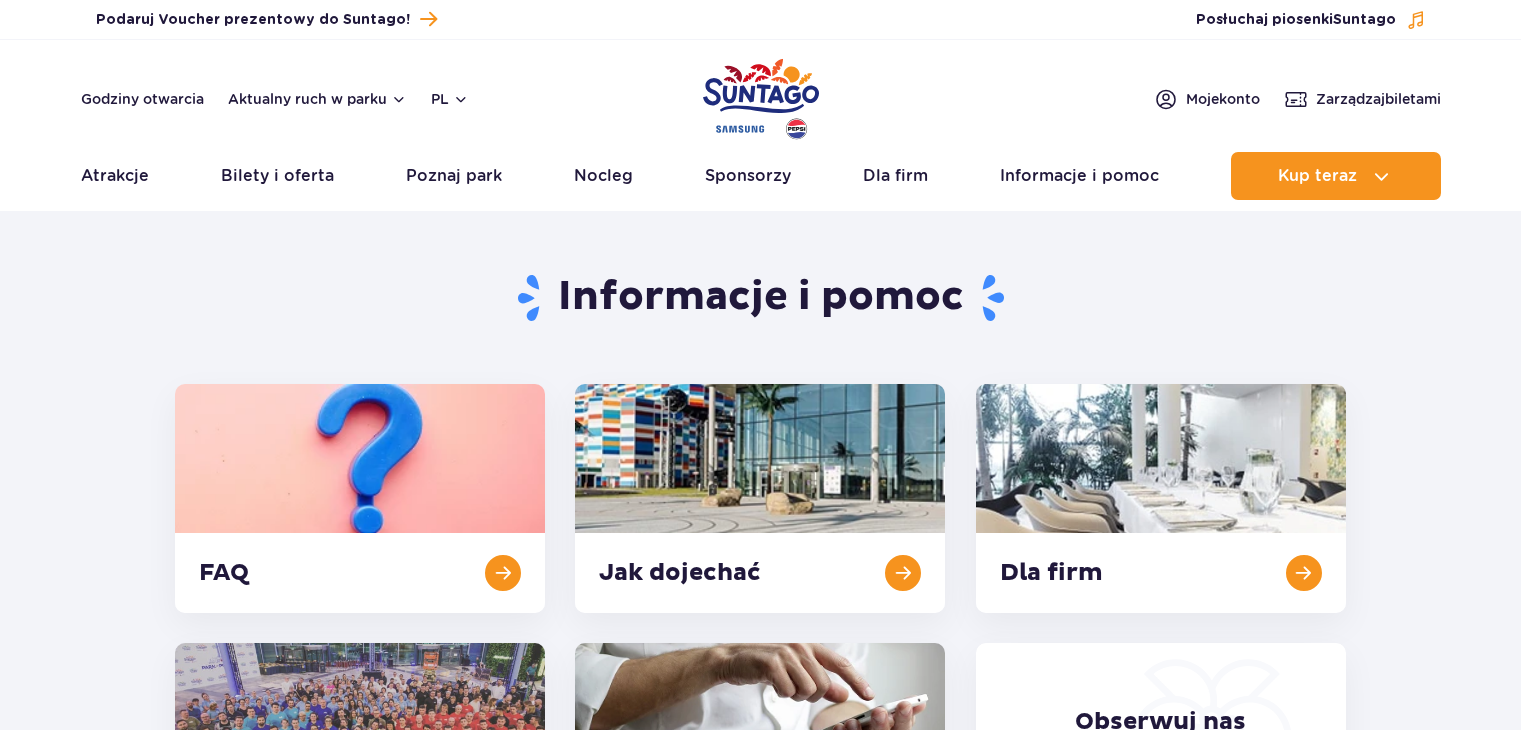 scroll, scrollTop: 0, scrollLeft: 0, axis: both 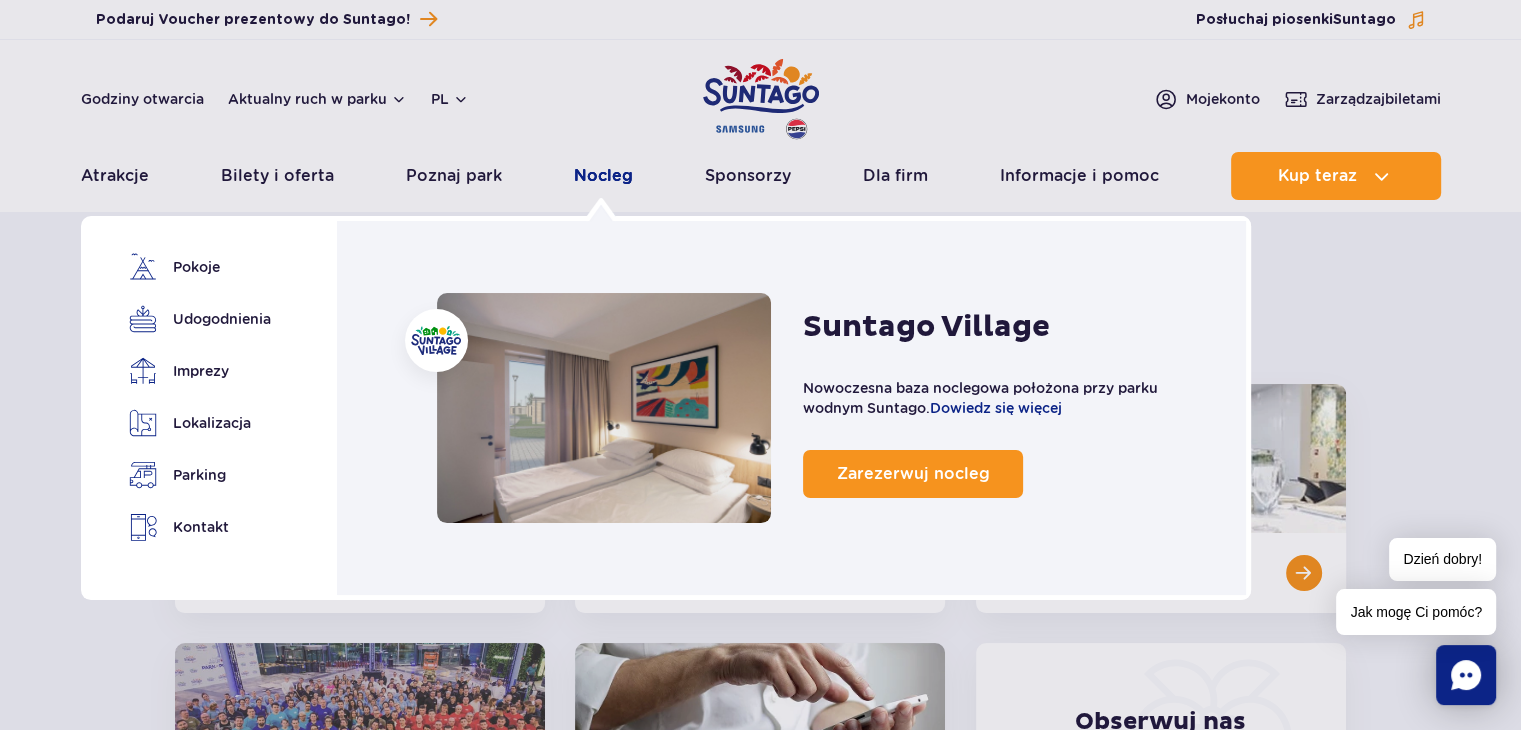 click on "Nocleg" at bounding box center [603, 176] 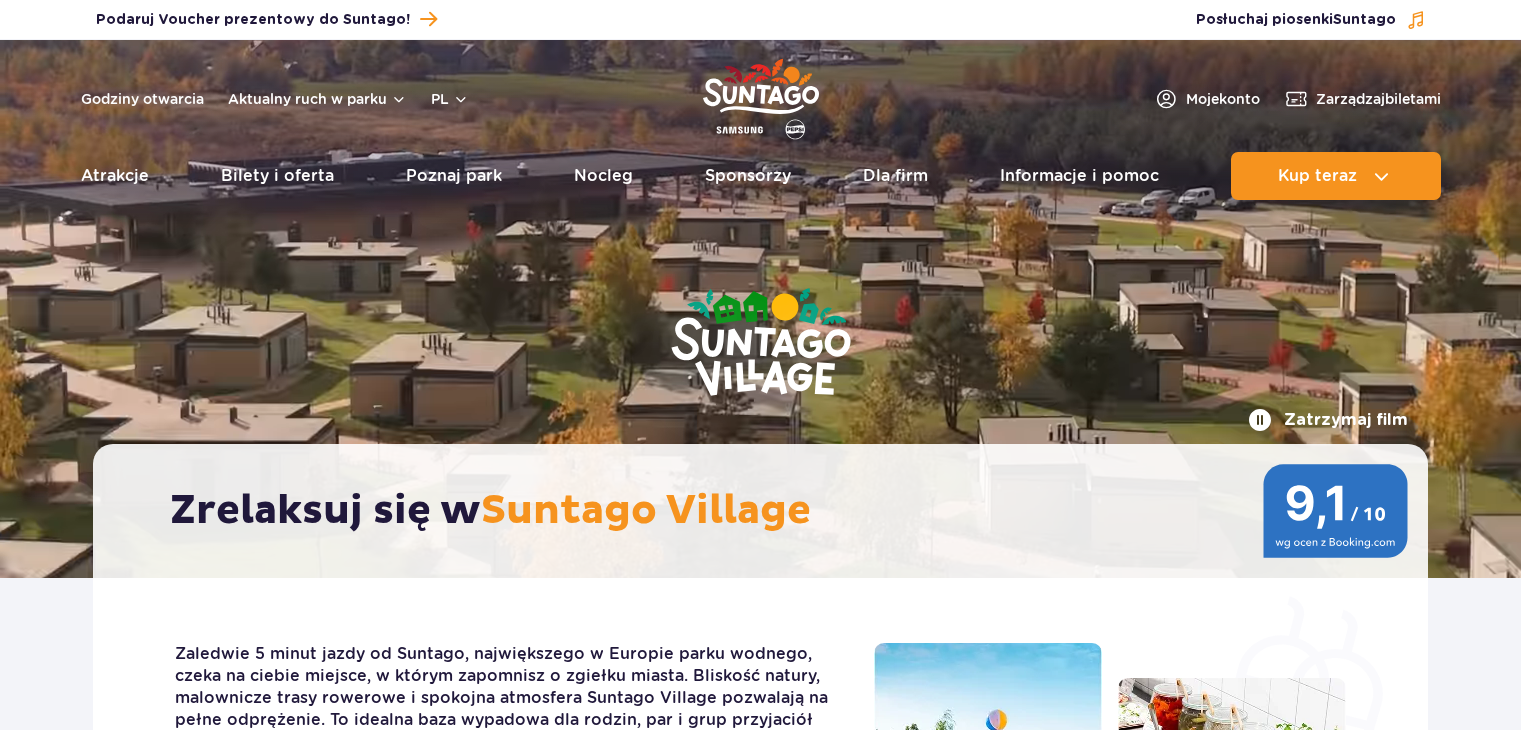 scroll, scrollTop: 0, scrollLeft: 0, axis: both 